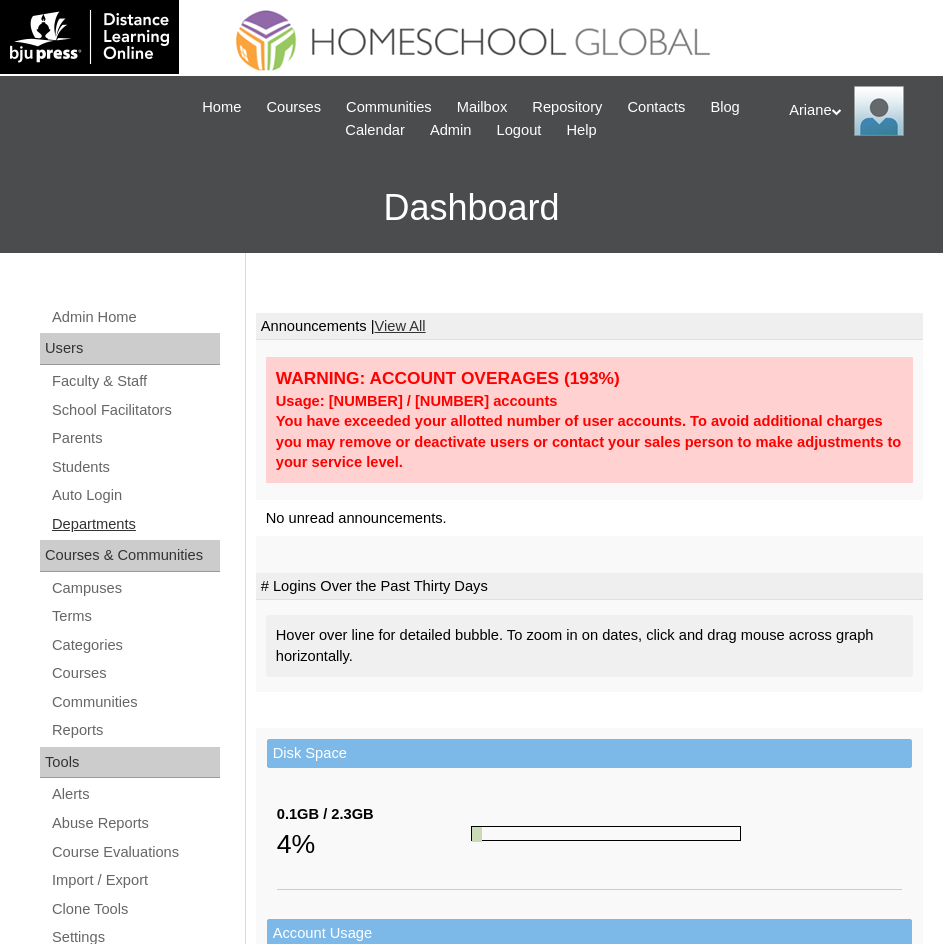 scroll, scrollTop: 0, scrollLeft: 0, axis: both 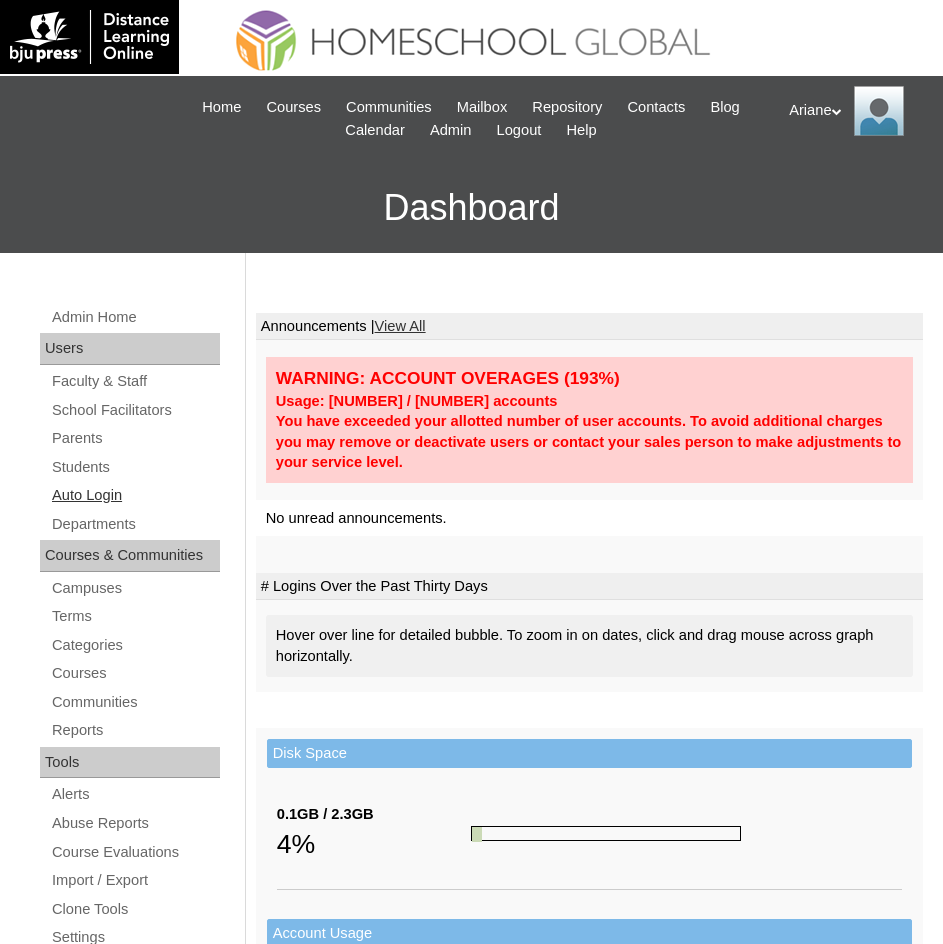 click on "Auto Login" at bounding box center [135, 495] 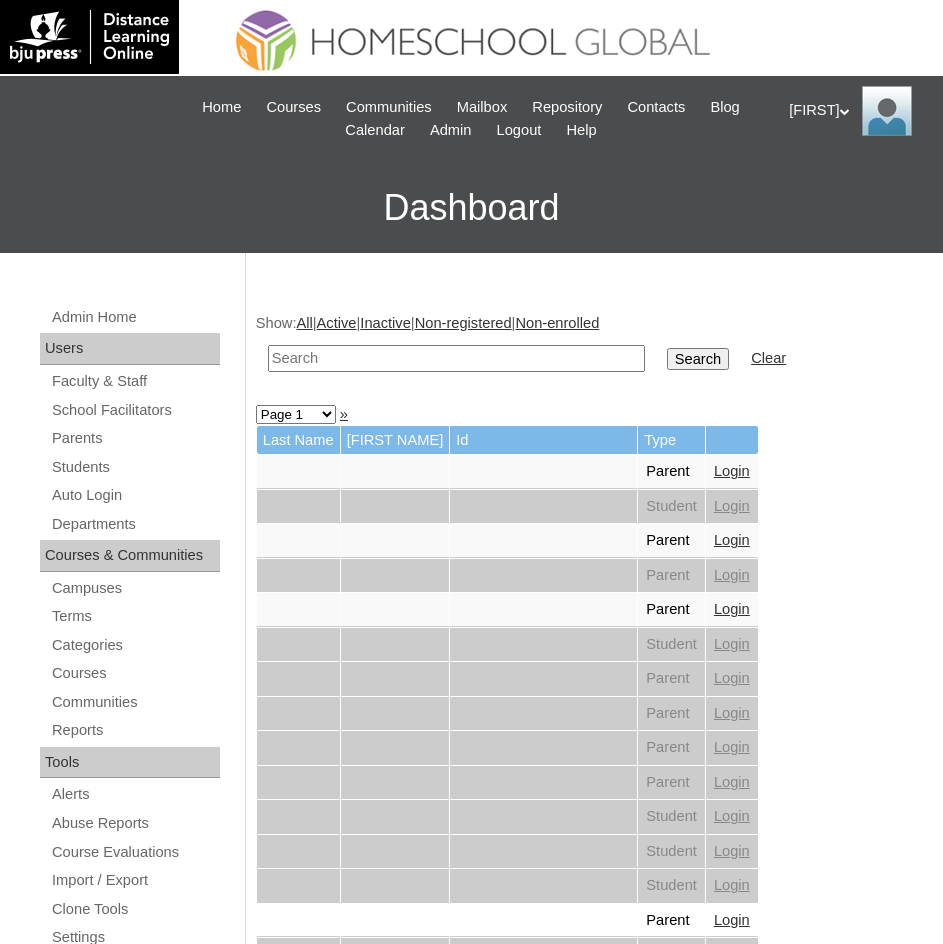 scroll, scrollTop: 0, scrollLeft: 0, axis: both 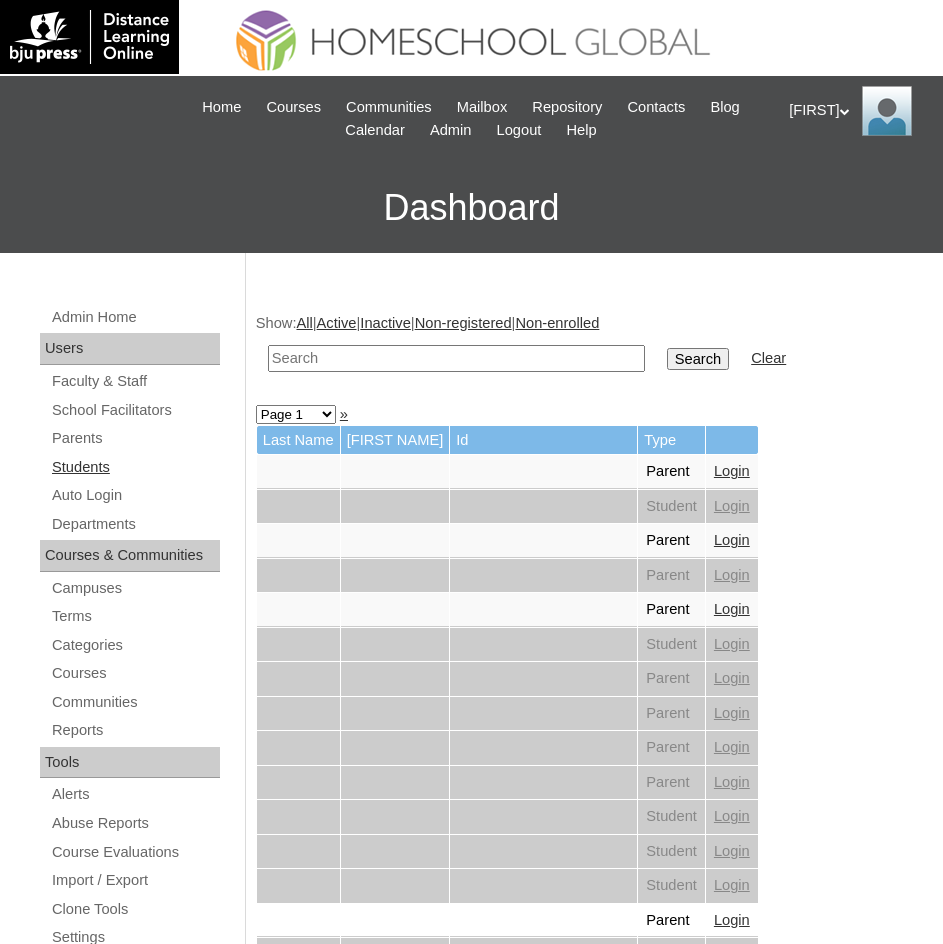 click on "Students" at bounding box center [135, 467] 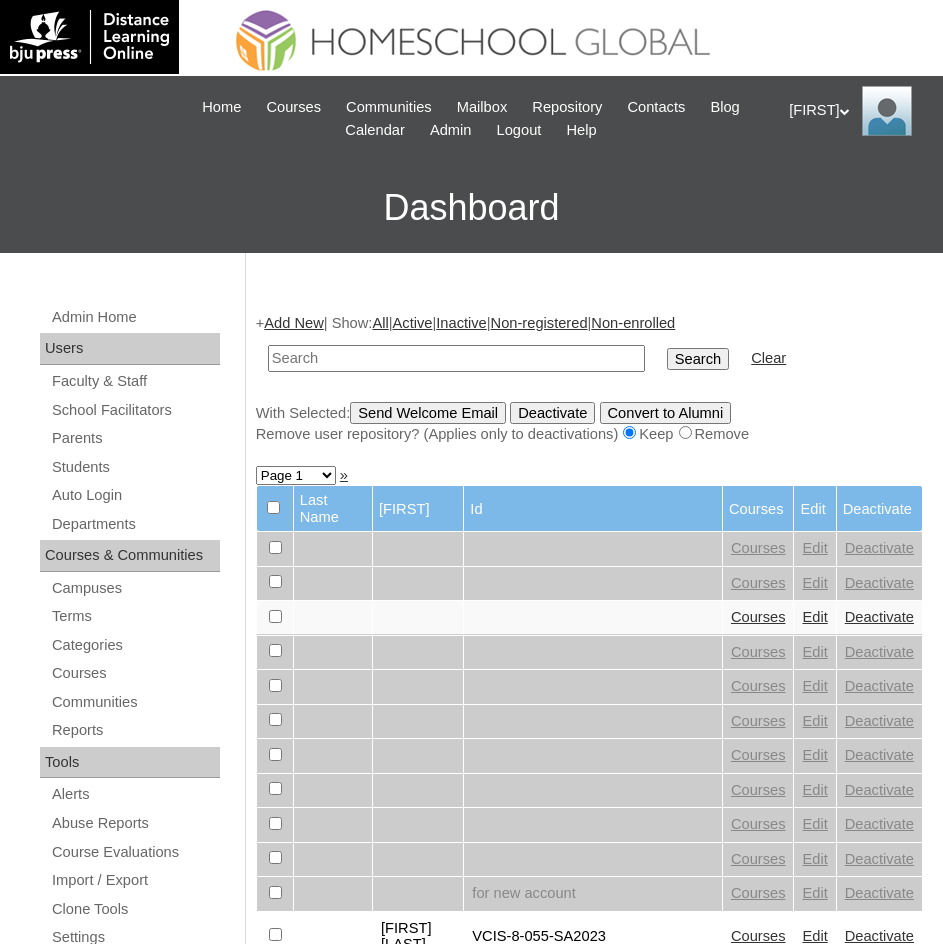 scroll, scrollTop: 0, scrollLeft: 0, axis: both 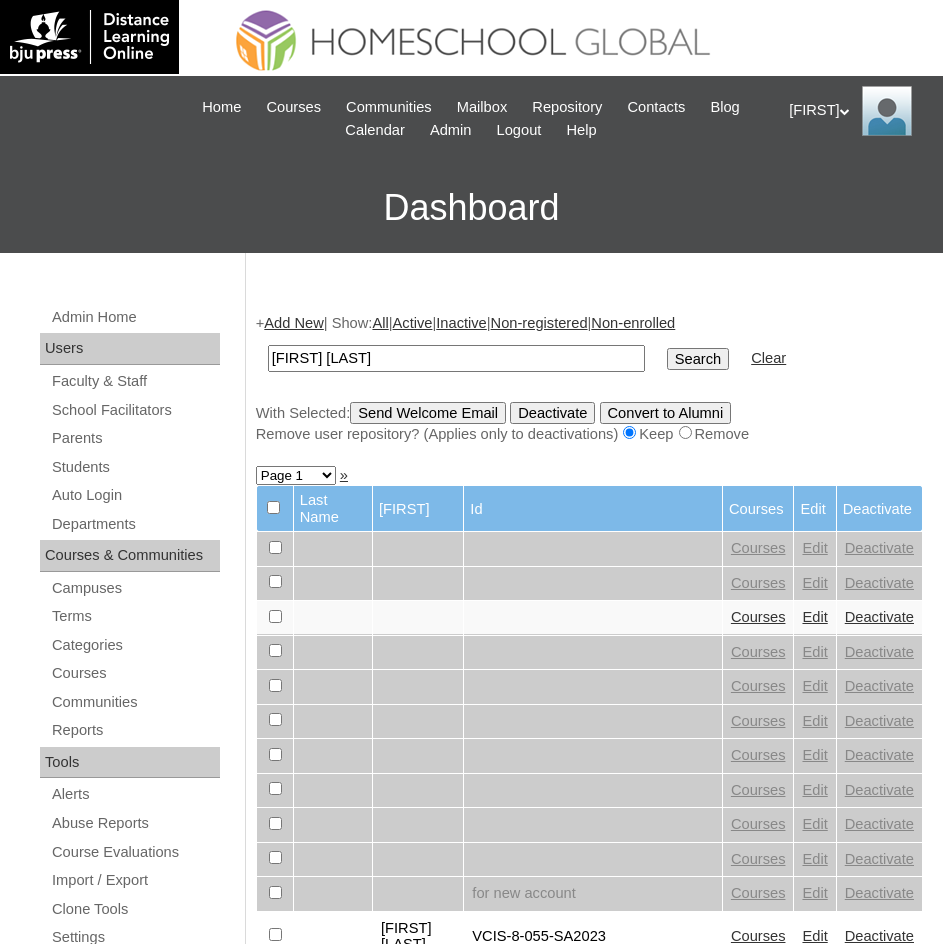 type on "Wilhelmina Aldraine" 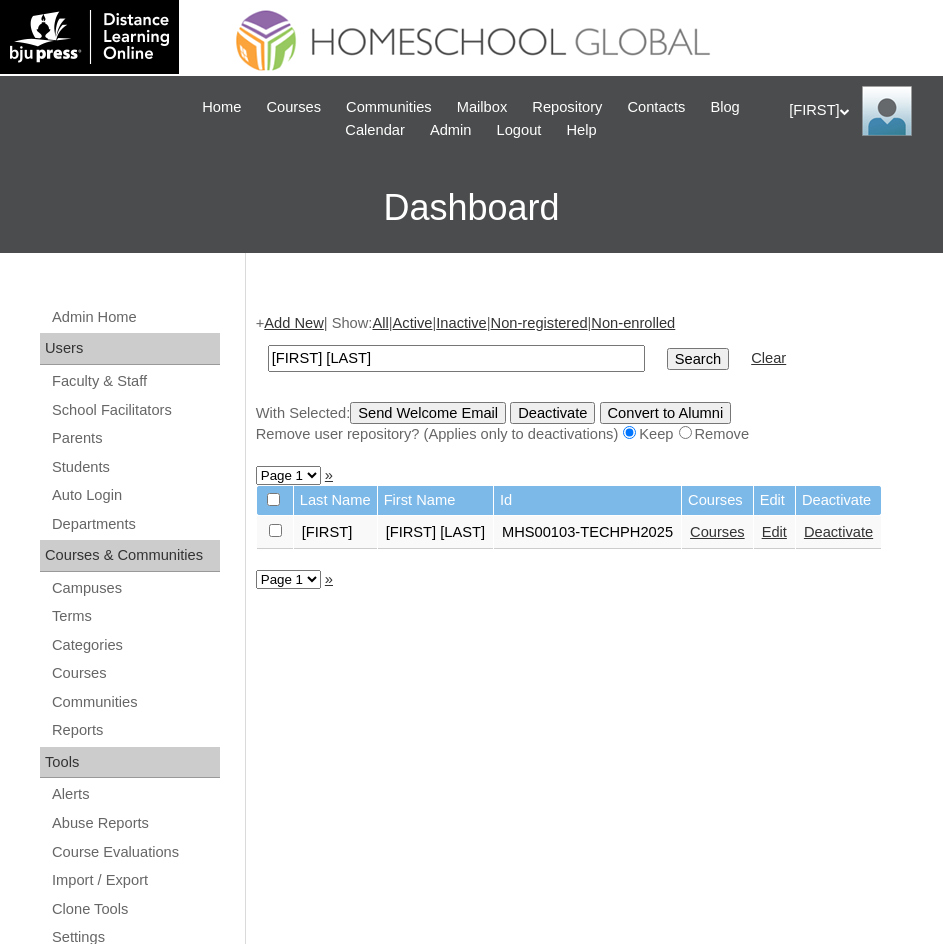 scroll, scrollTop: 0, scrollLeft: 0, axis: both 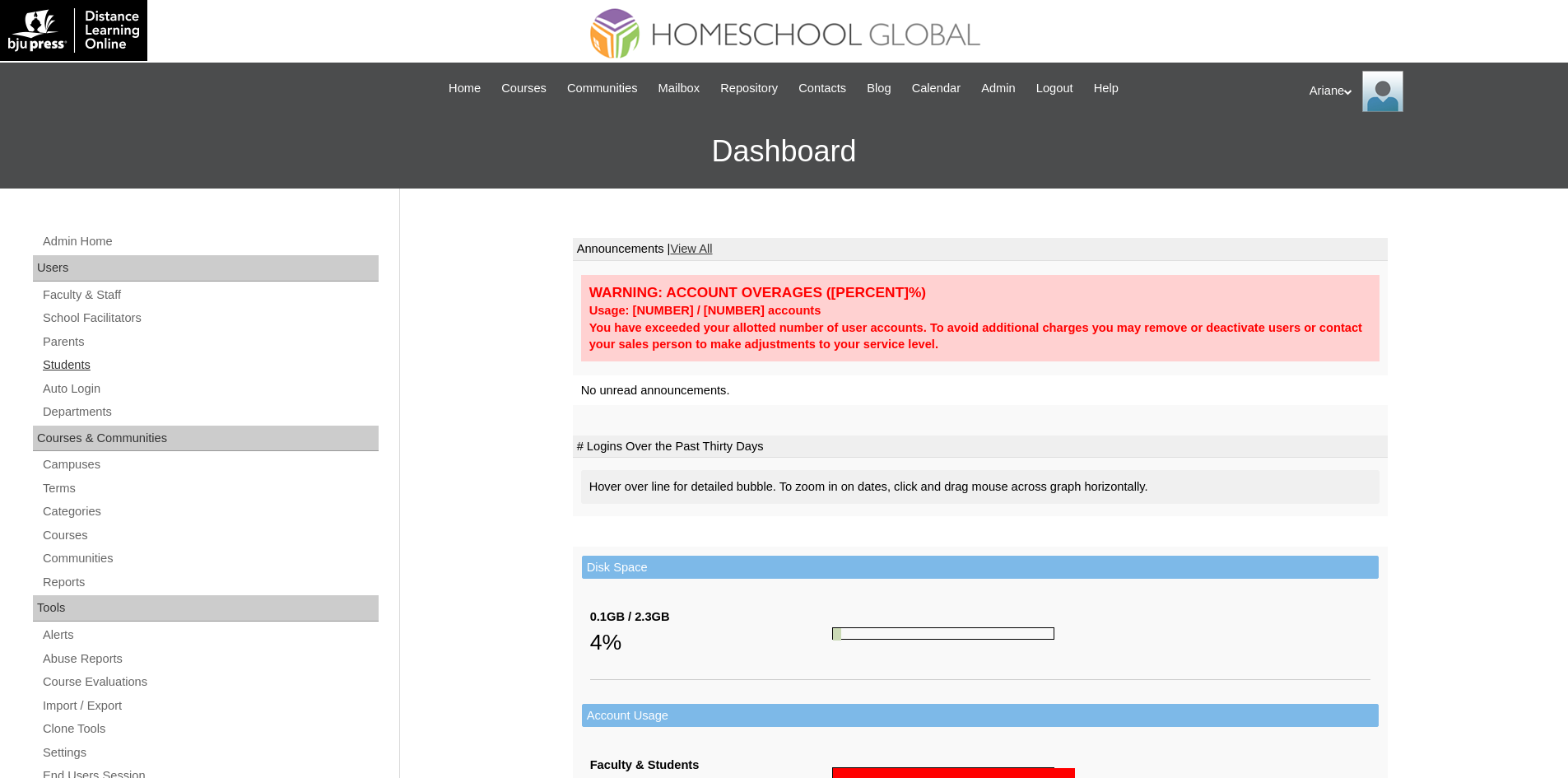 click on "Students" at bounding box center (210, 365) 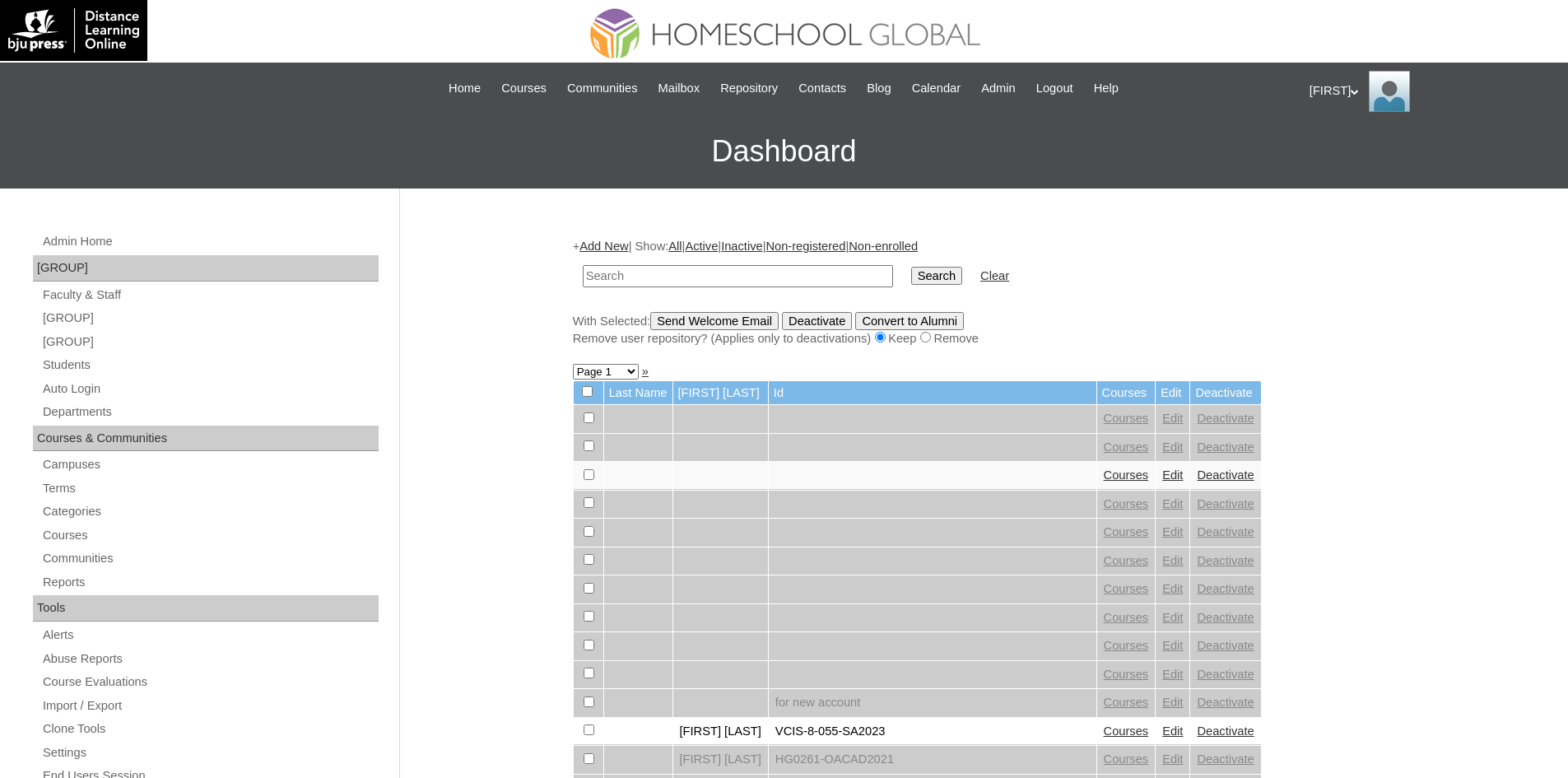 scroll, scrollTop: 0, scrollLeft: 0, axis: both 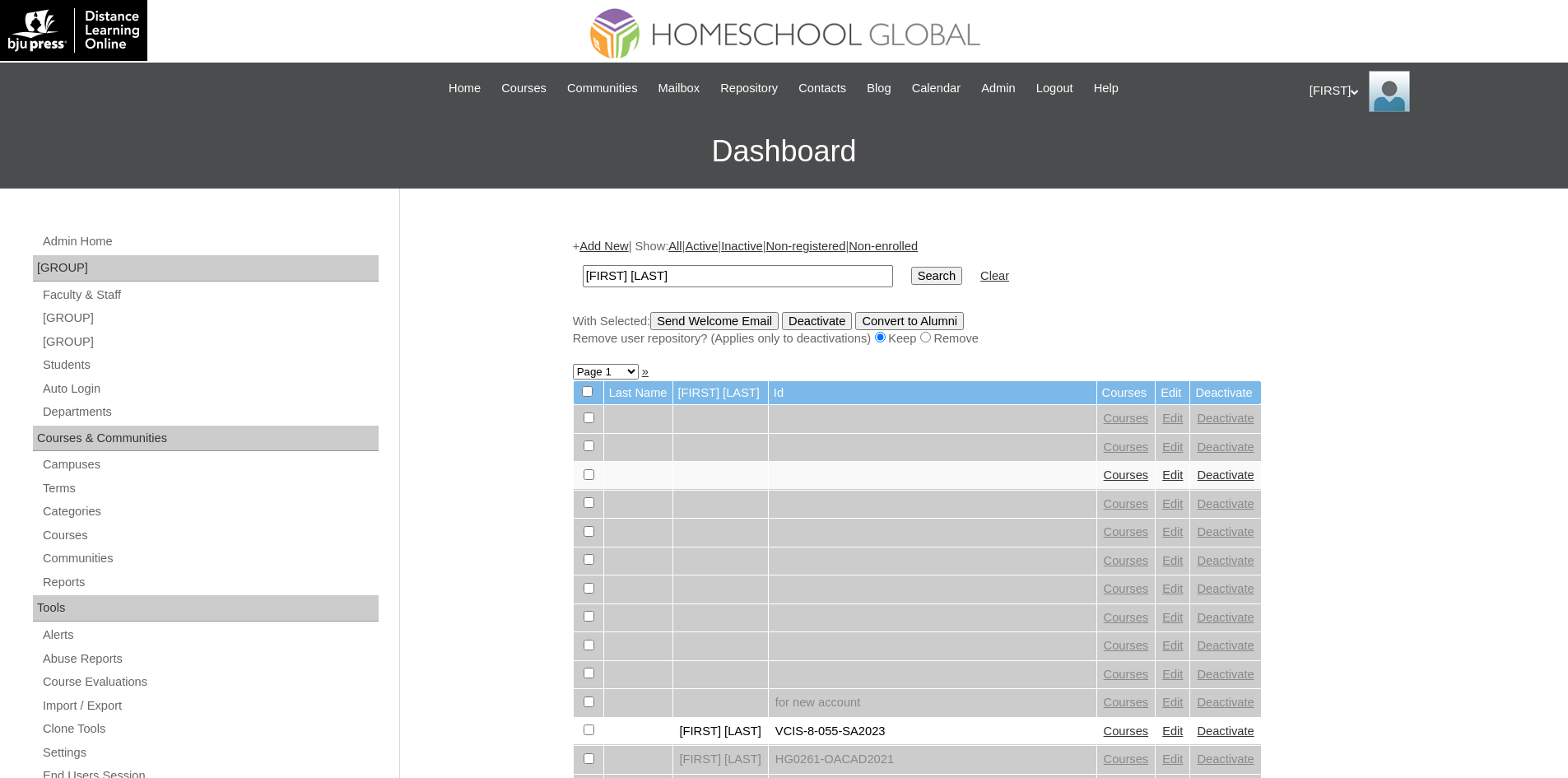 type on "[FIRST] [LAST]" 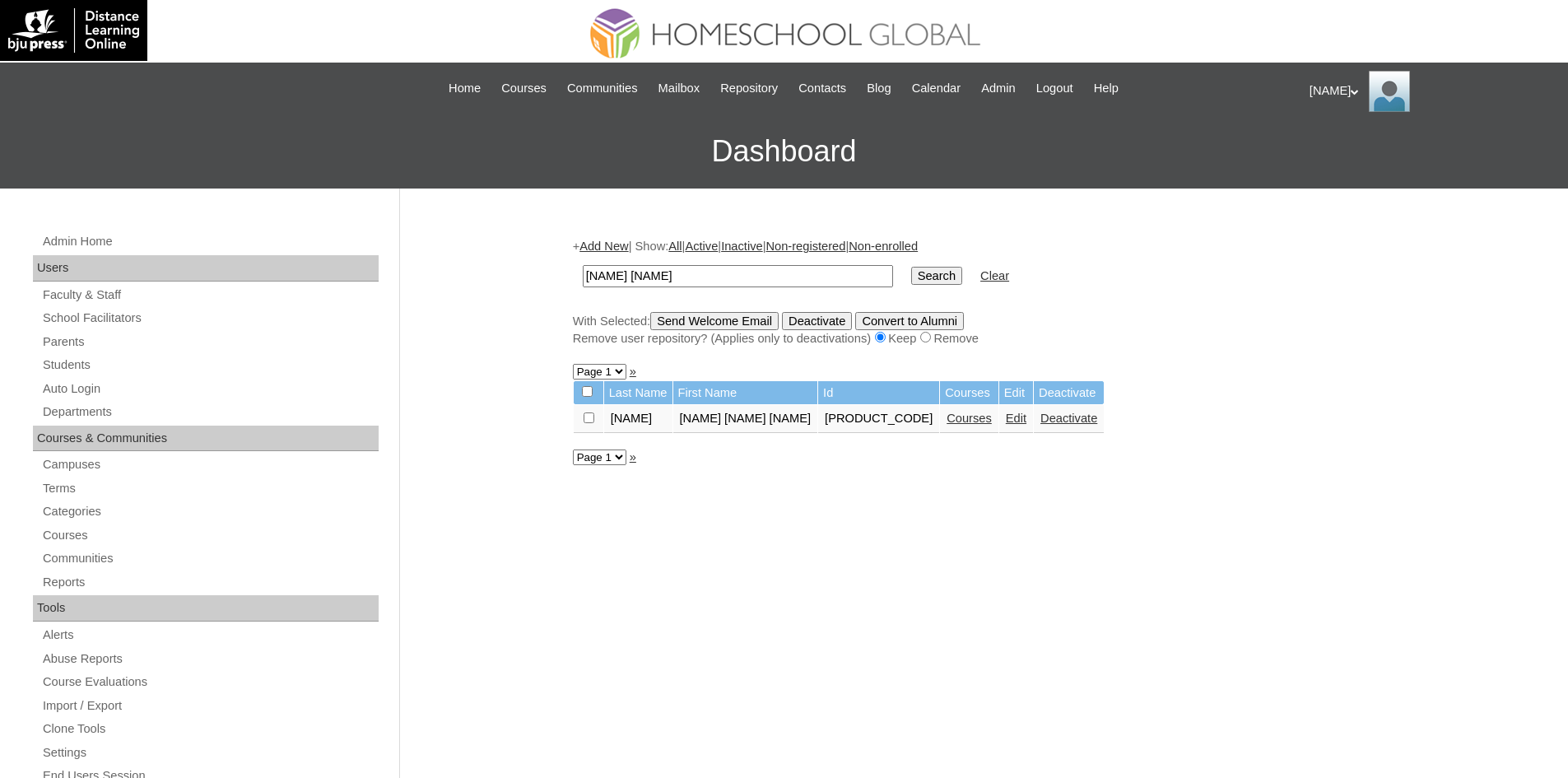 scroll, scrollTop: 0, scrollLeft: 0, axis: both 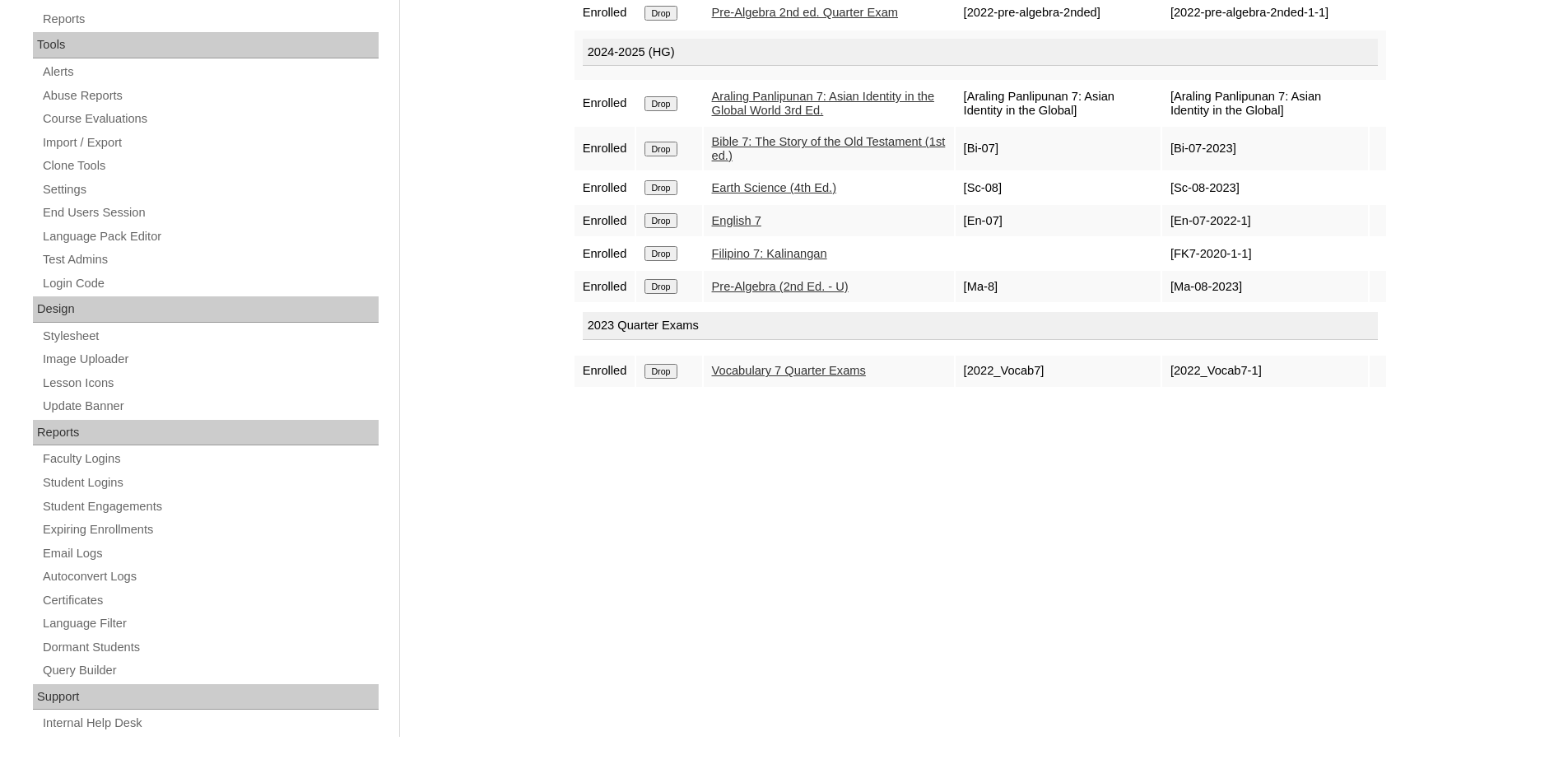 click on "Vocabulary 7 Quarter Exams" at bounding box center [789, 370] 